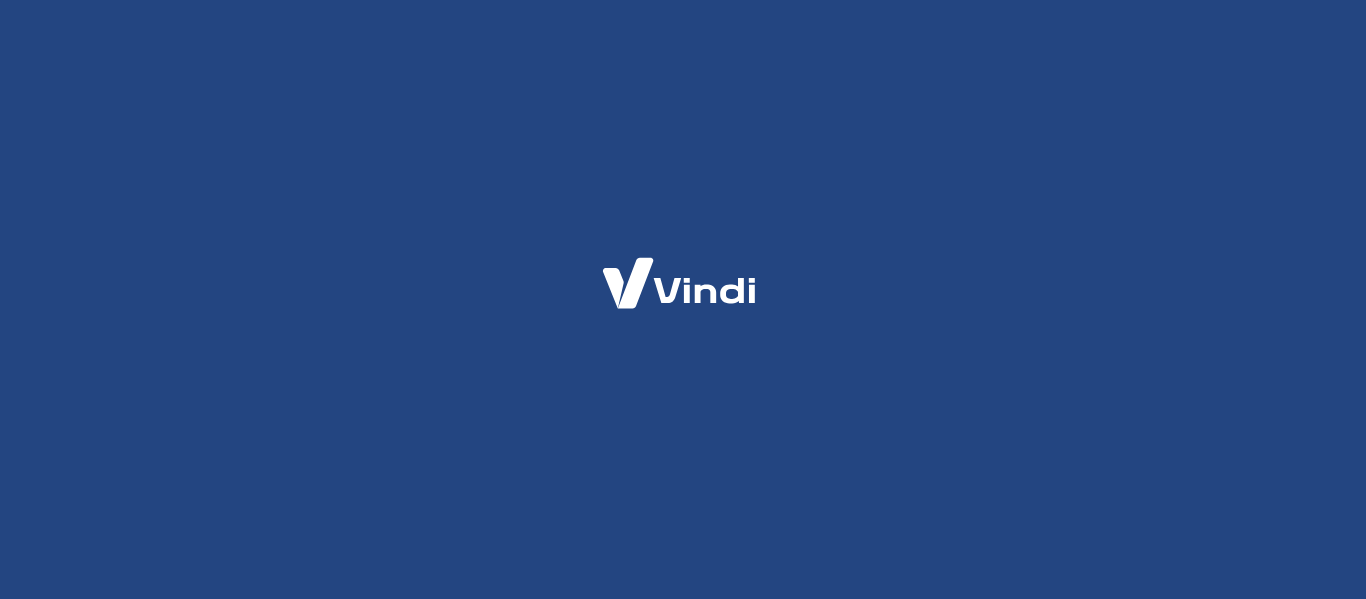 scroll, scrollTop: 0, scrollLeft: 0, axis: both 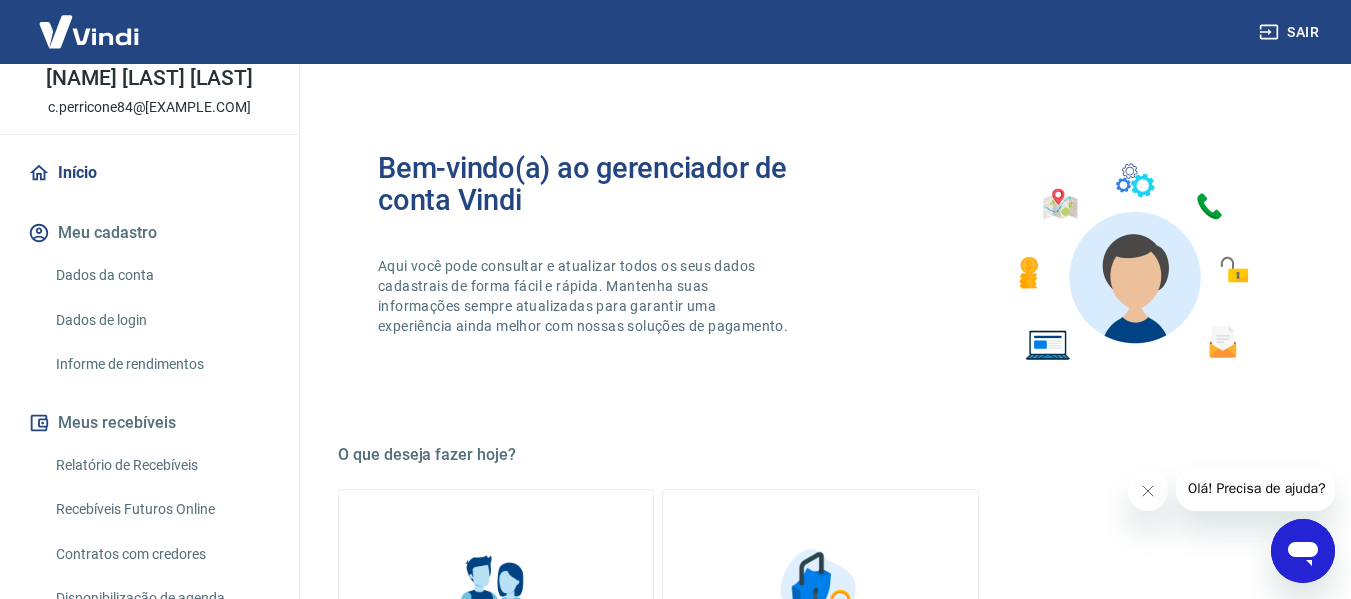 click on "Relatório de Recebíveis" at bounding box center (161, 465) 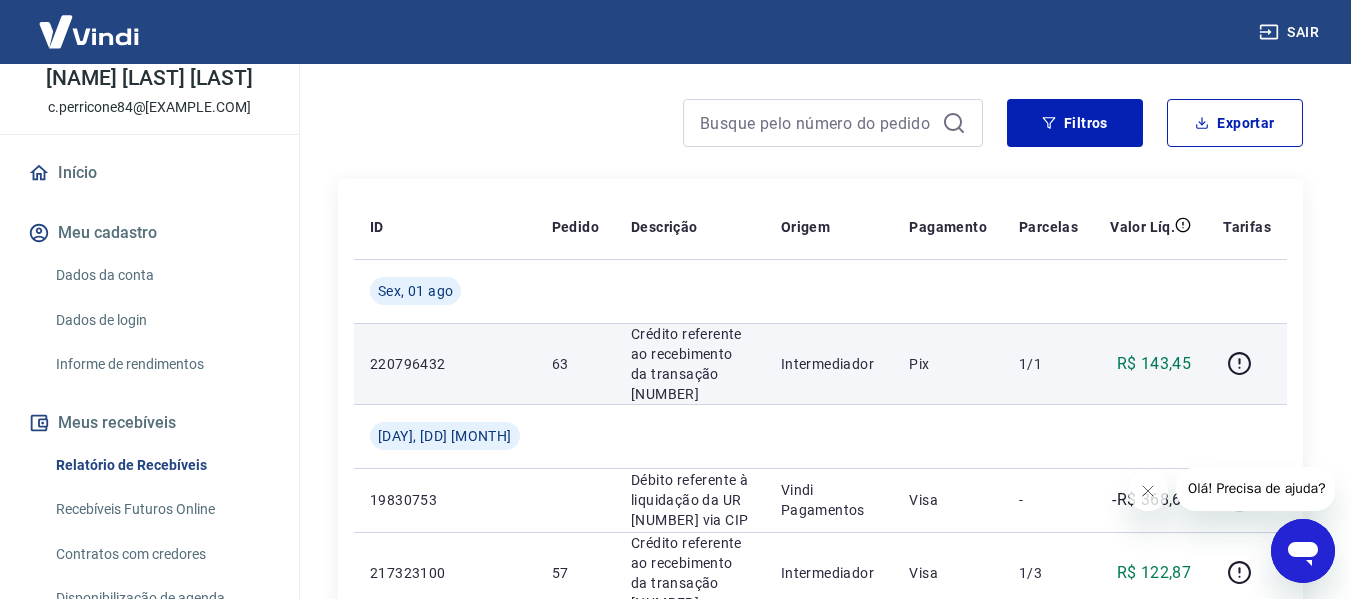 scroll, scrollTop: 304, scrollLeft: 0, axis: vertical 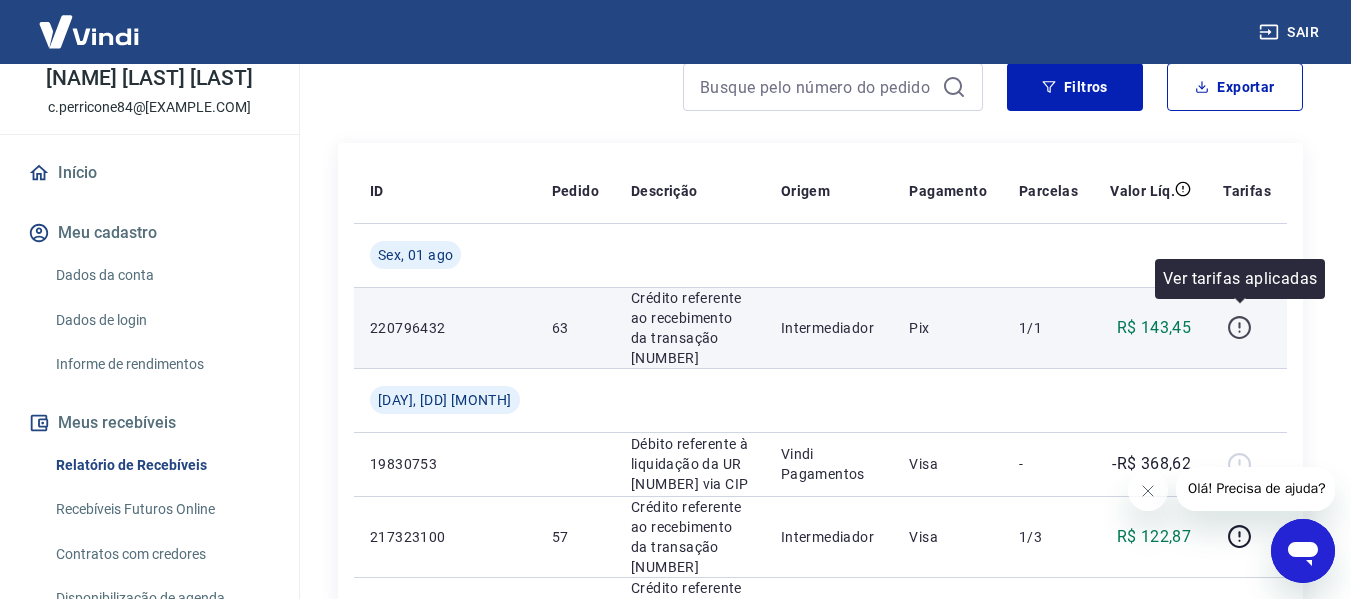 click 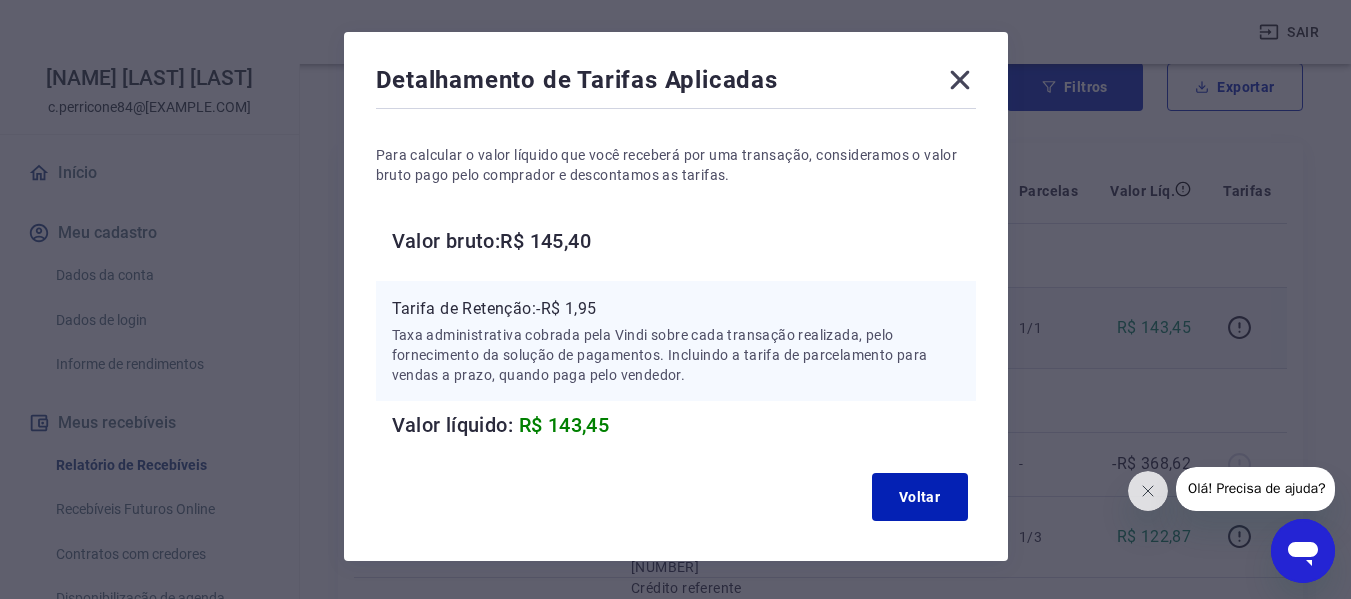 scroll, scrollTop: 100, scrollLeft: 0, axis: vertical 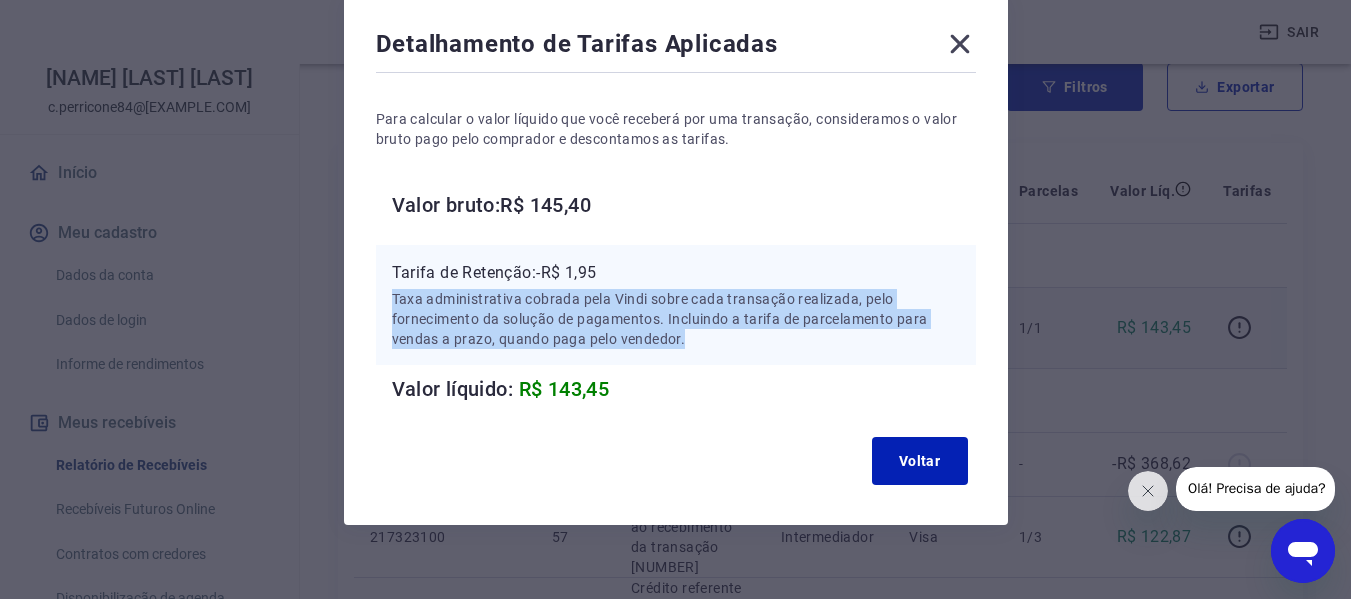 drag, startPoint x: 727, startPoint y: 336, endPoint x: 713, endPoint y: 241, distance: 96.02604 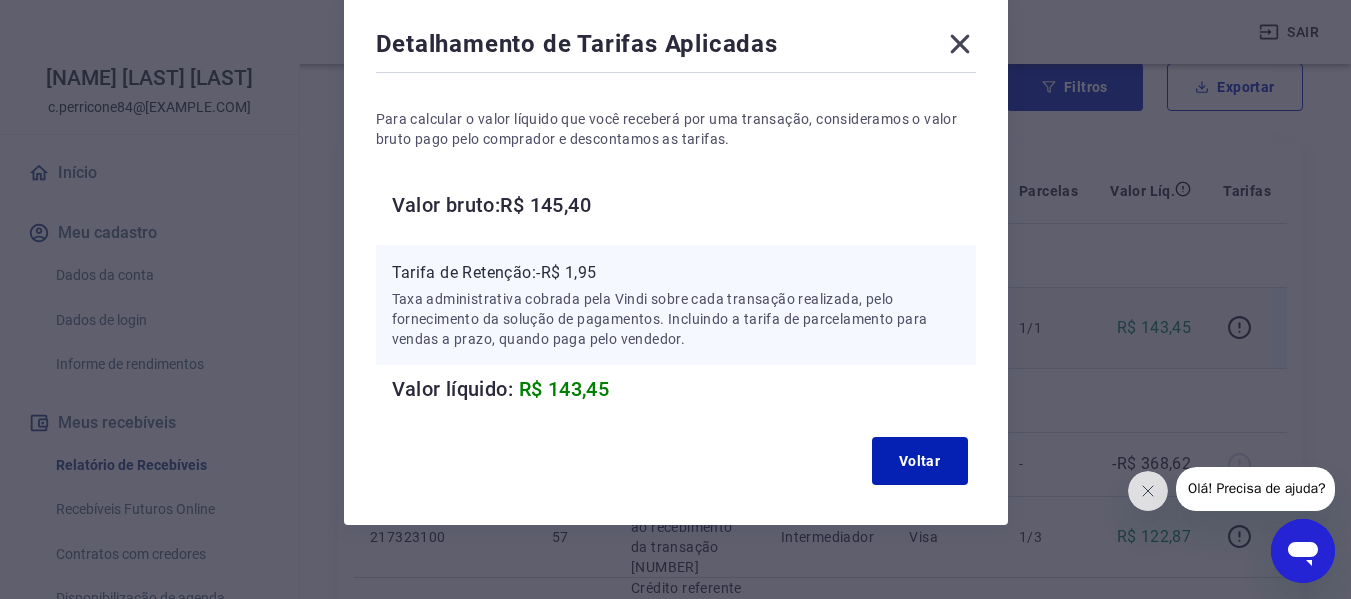 click 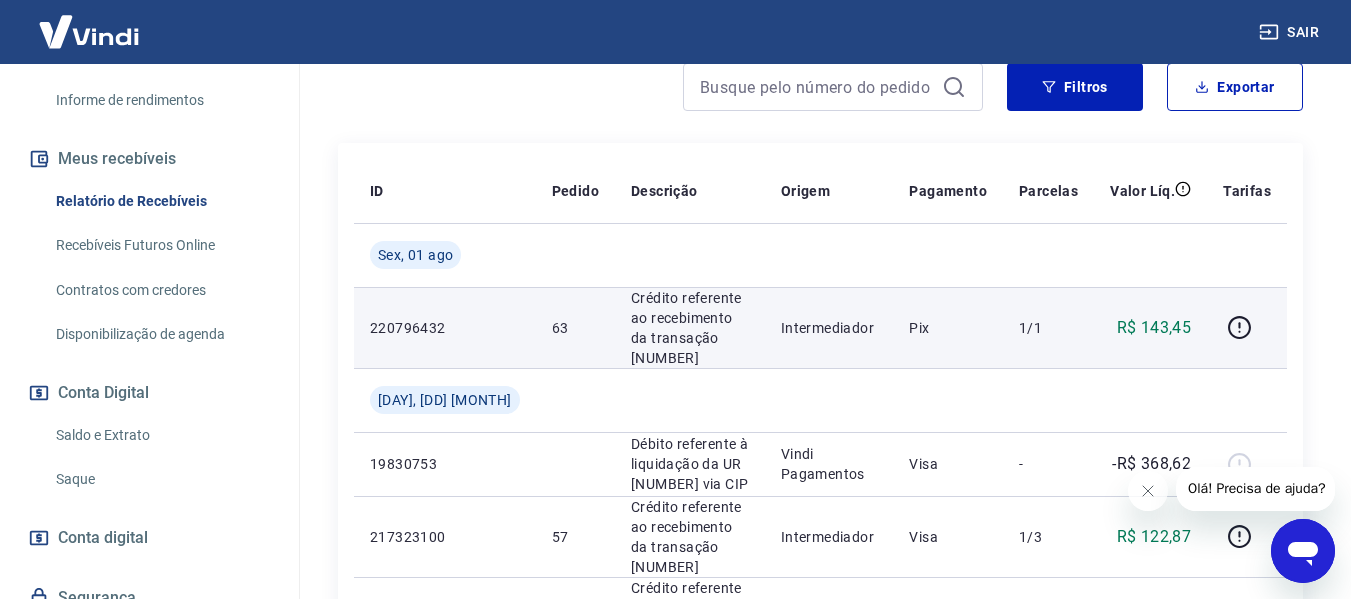 scroll, scrollTop: 400, scrollLeft: 0, axis: vertical 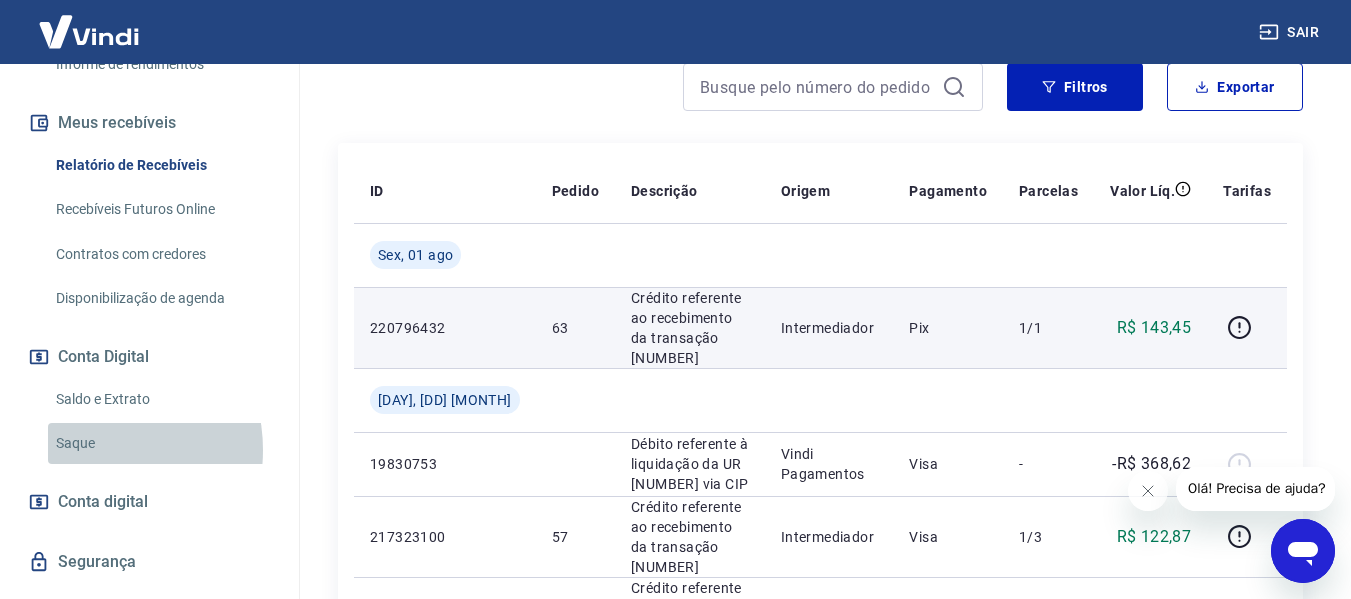 click on "Saque" at bounding box center (161, 443) 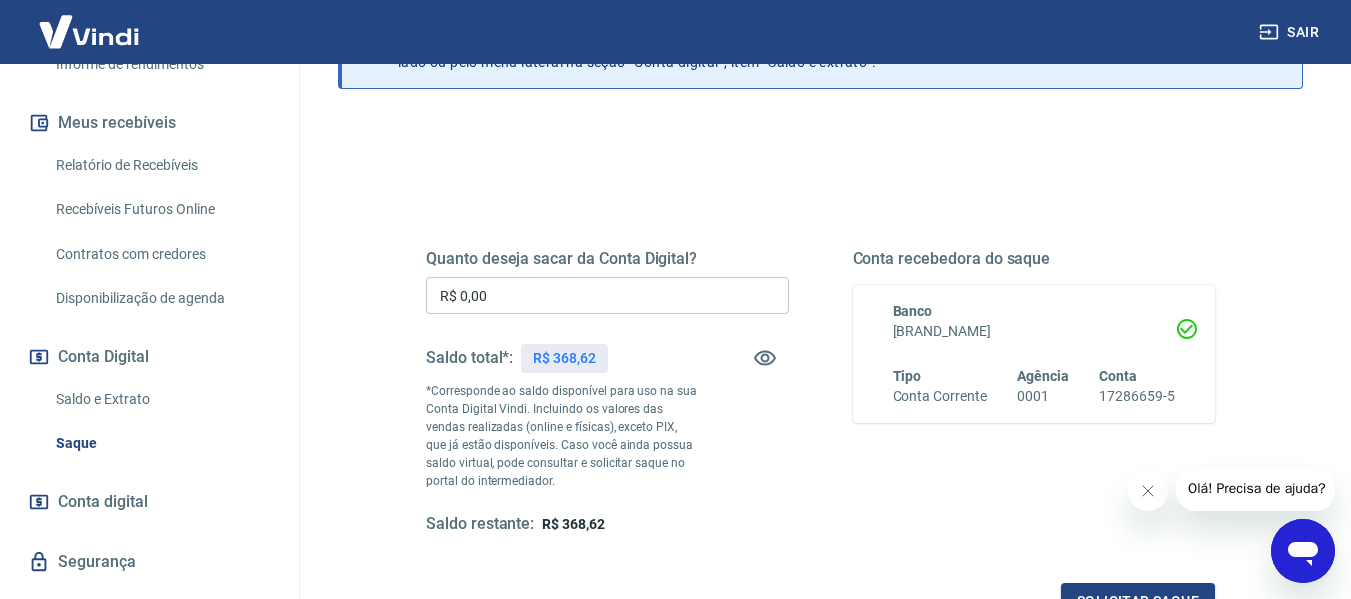 scroll, scrollTop: 200, scrollLeft: 0, axis: vertical 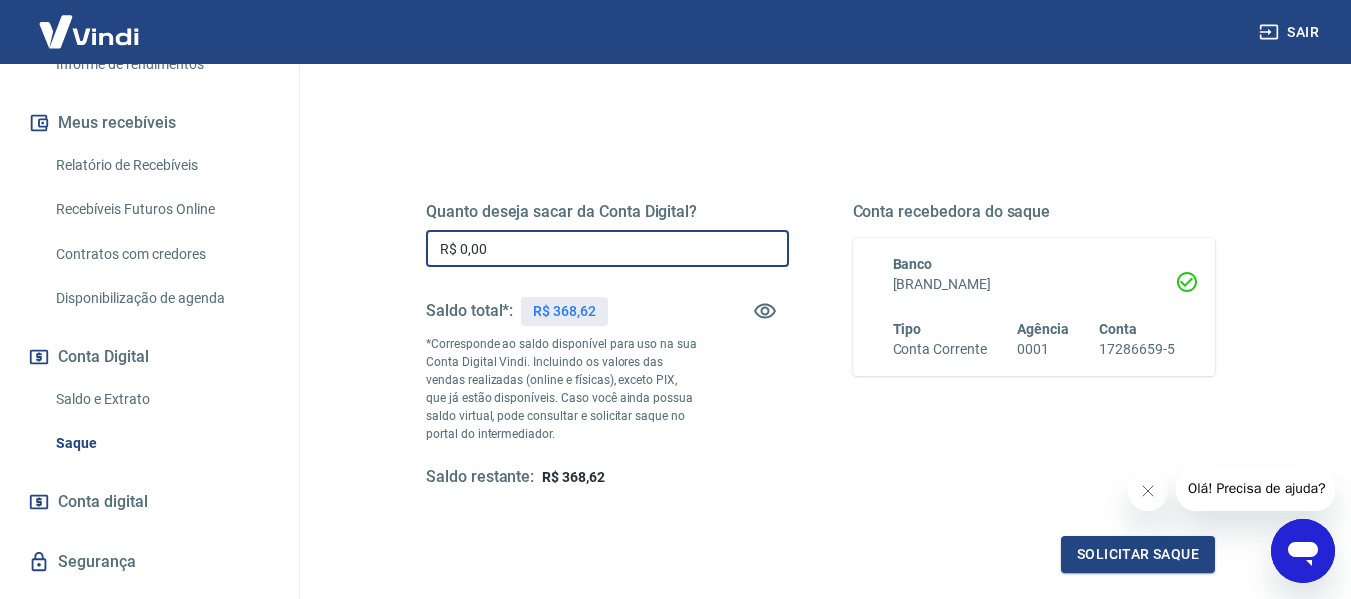 click on "R$ 0,00" at bounding box center [607, 248] 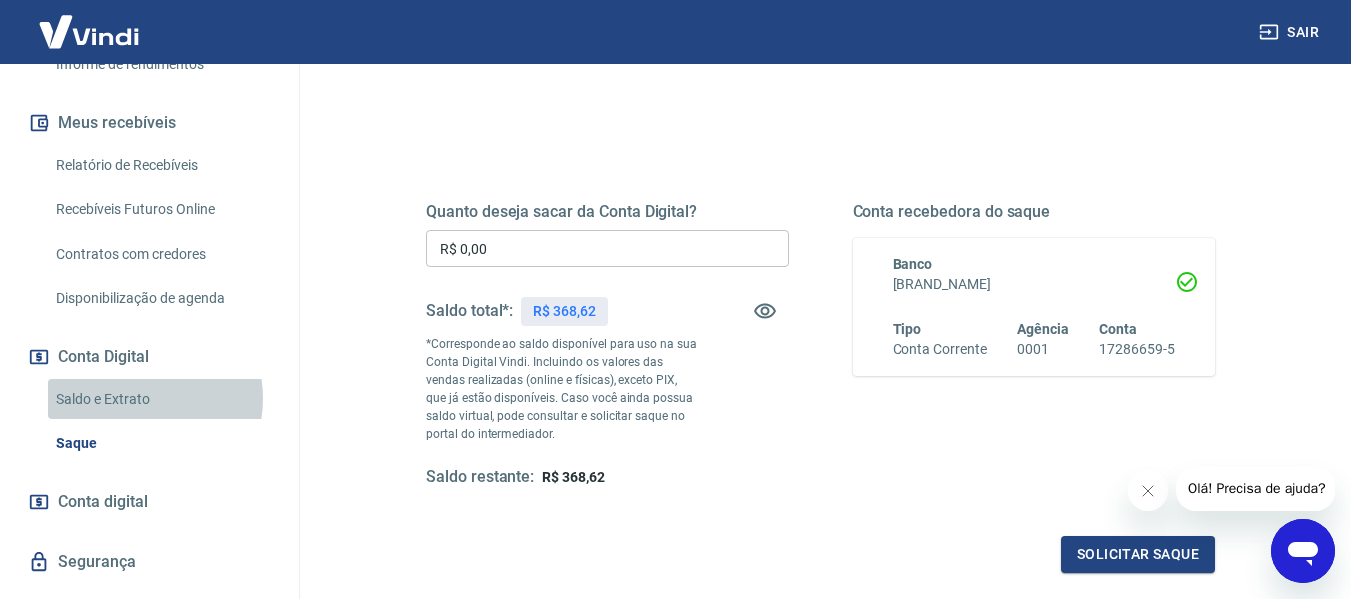 click on "Saldo e Extrato" at bounding box center (161, 399) 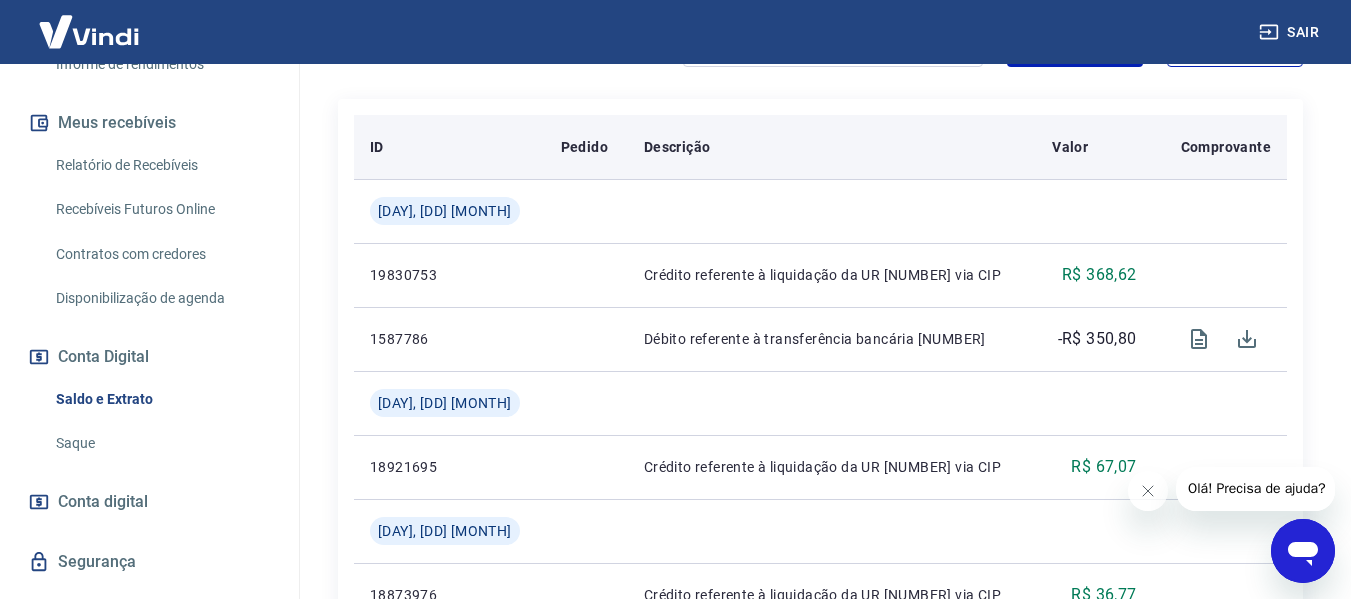 scroll, scrollTop: 500, scrollLeft: 0, axis: vertical 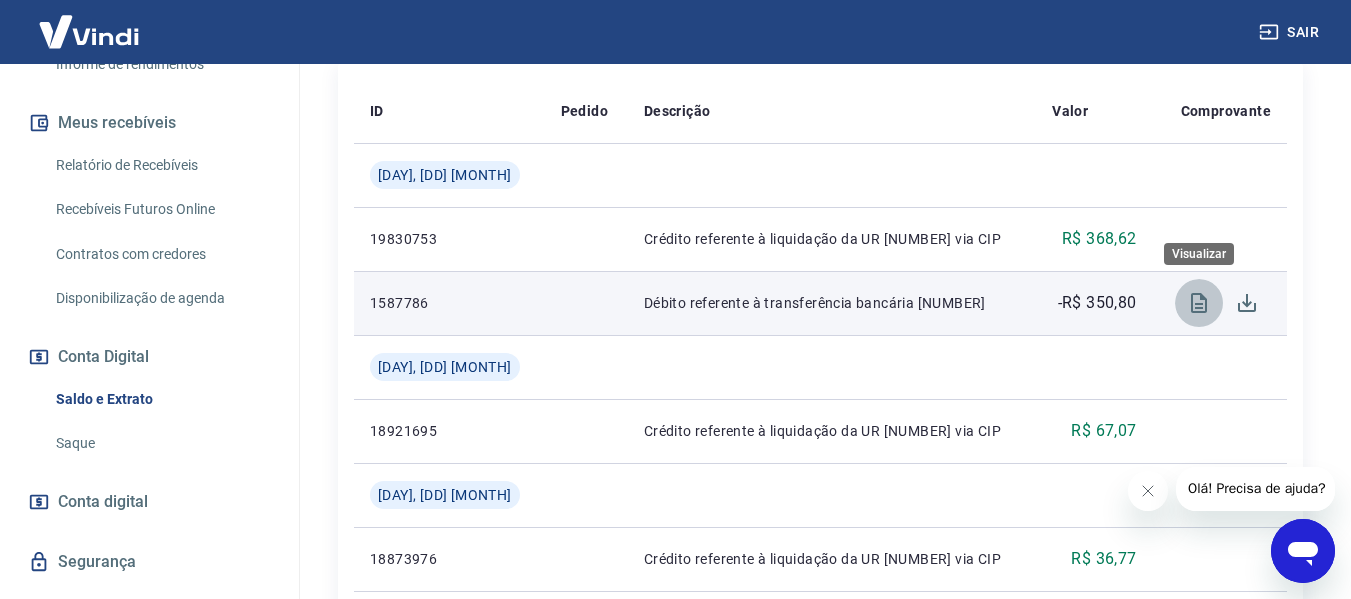 click 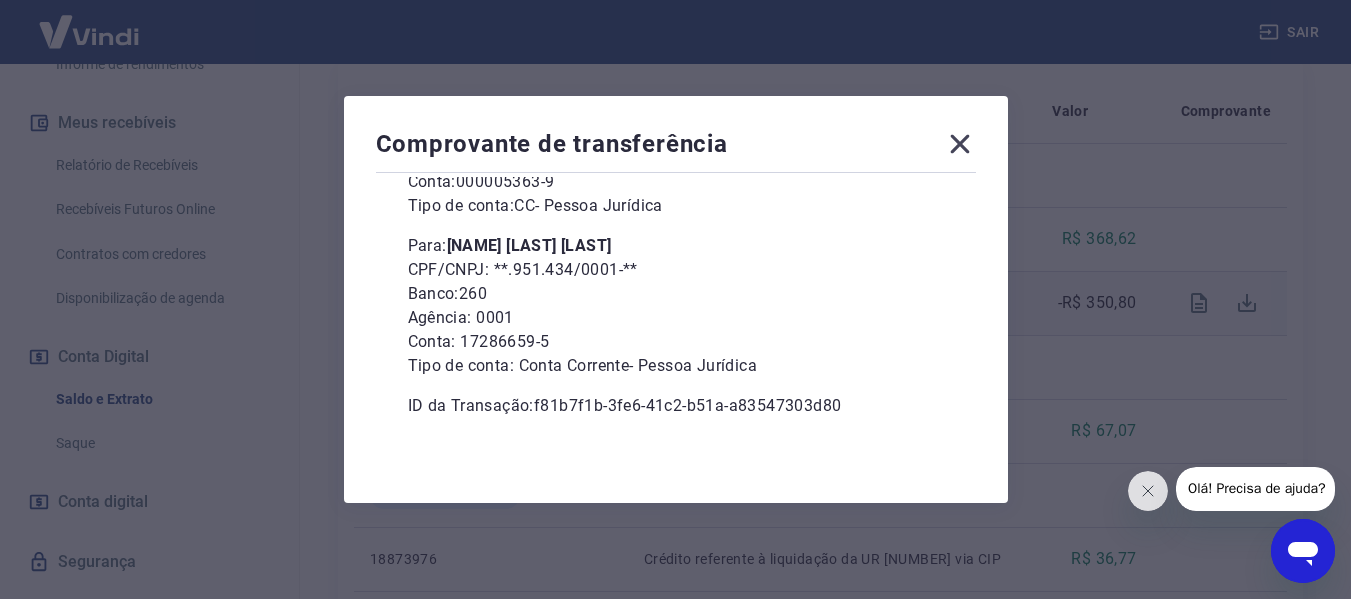 scroll, scrollTop: 281, scrollLeft: 0, axis: vertical 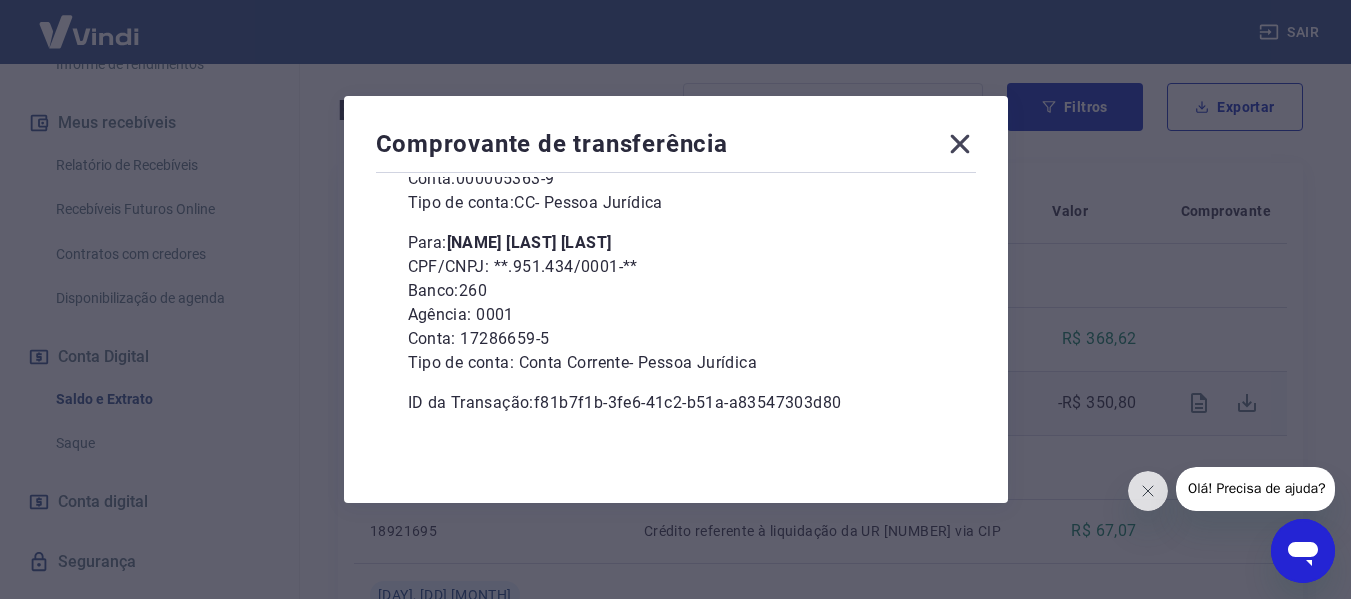click 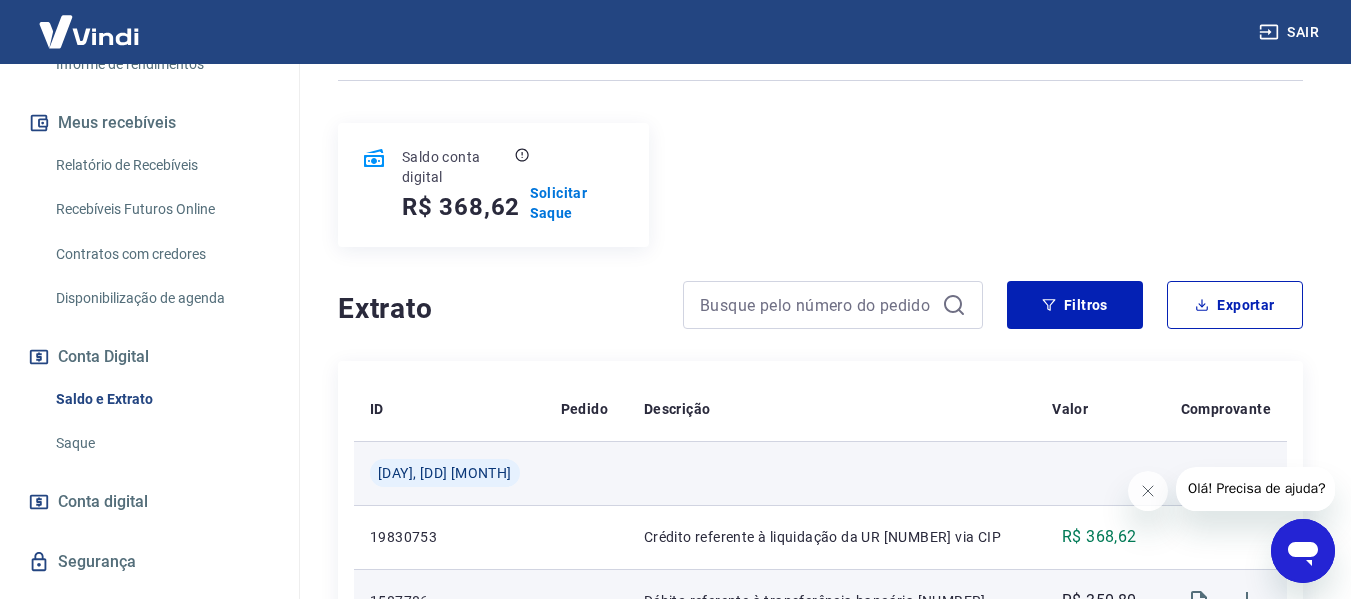 scroll, scrollTop: 200, scrollLeft: 0, axis: vertical 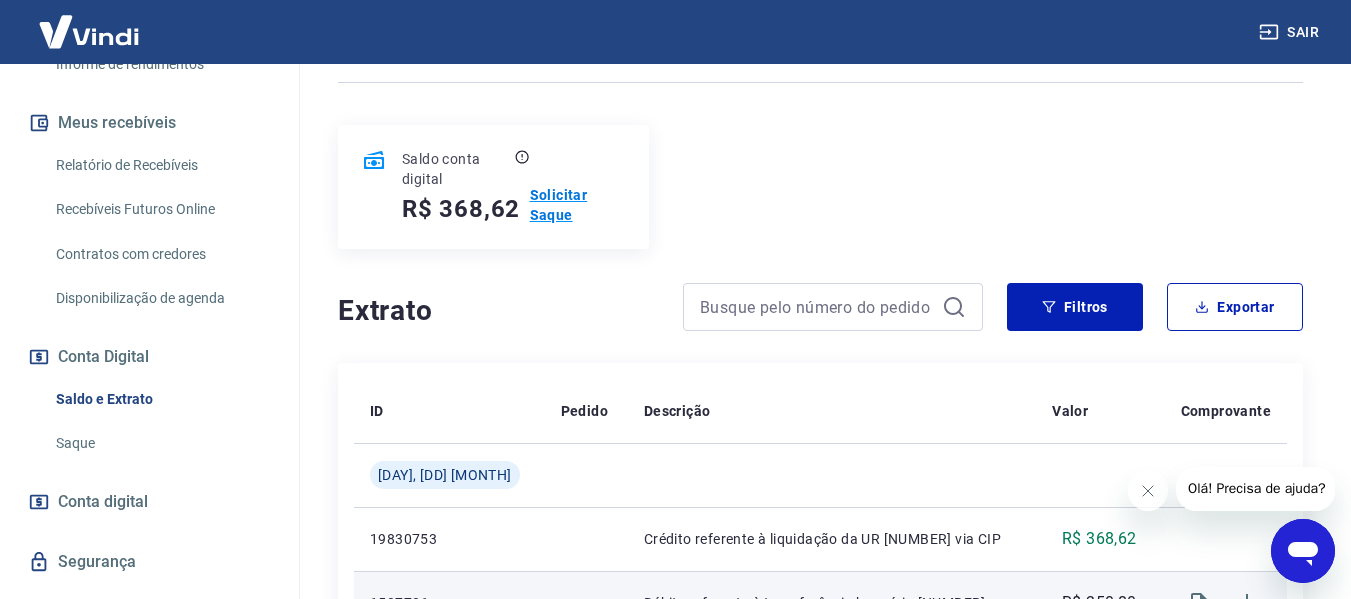 click on "Solicitar Saque" at bounding box center [577, 205] 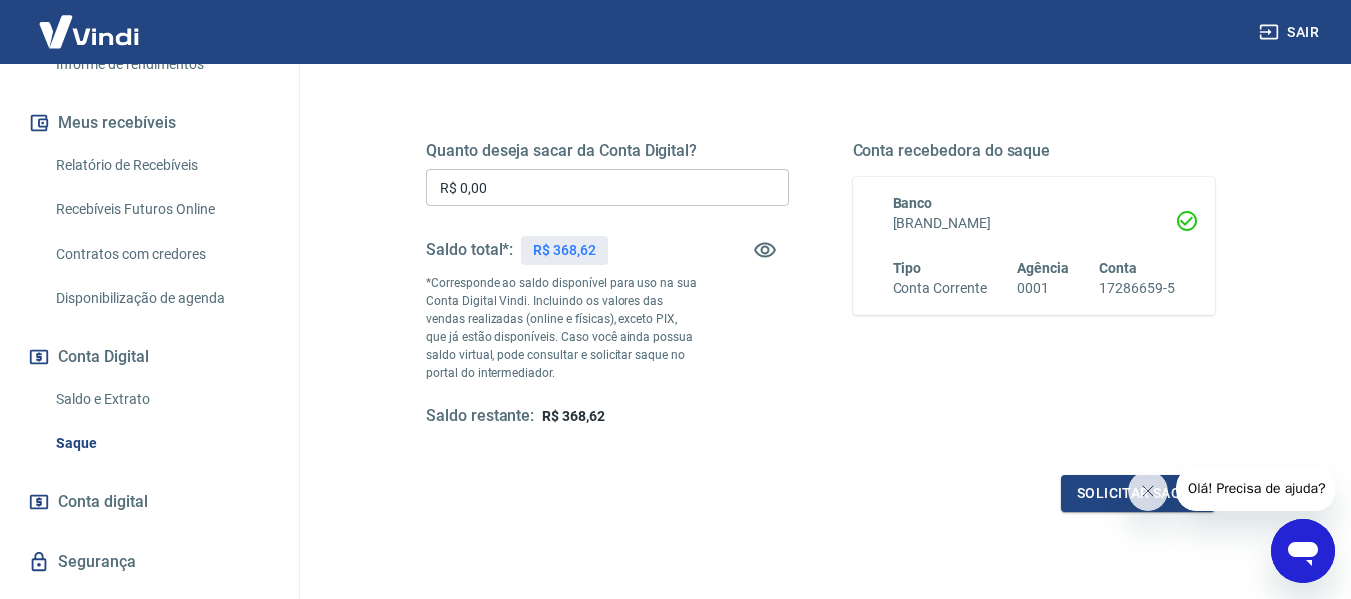 scroll, scrollTop: 300, scrollLeft: 0, axis: vertical 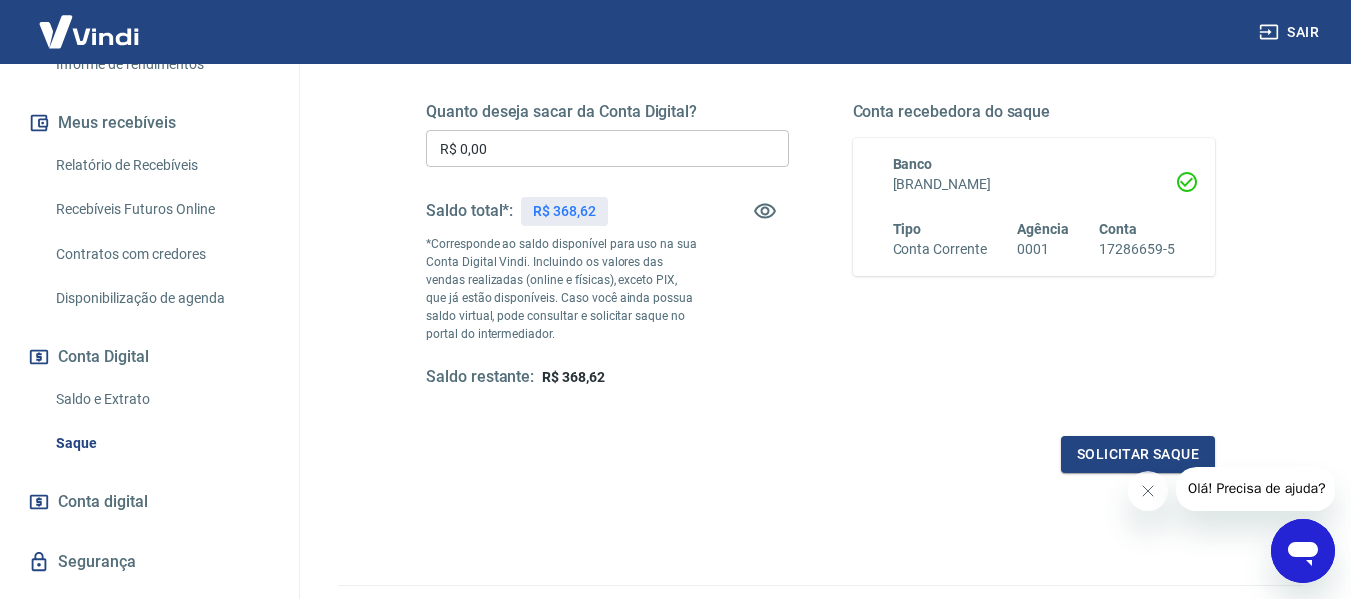 click on "R$ 0,00" at bounding box center [607, 148] 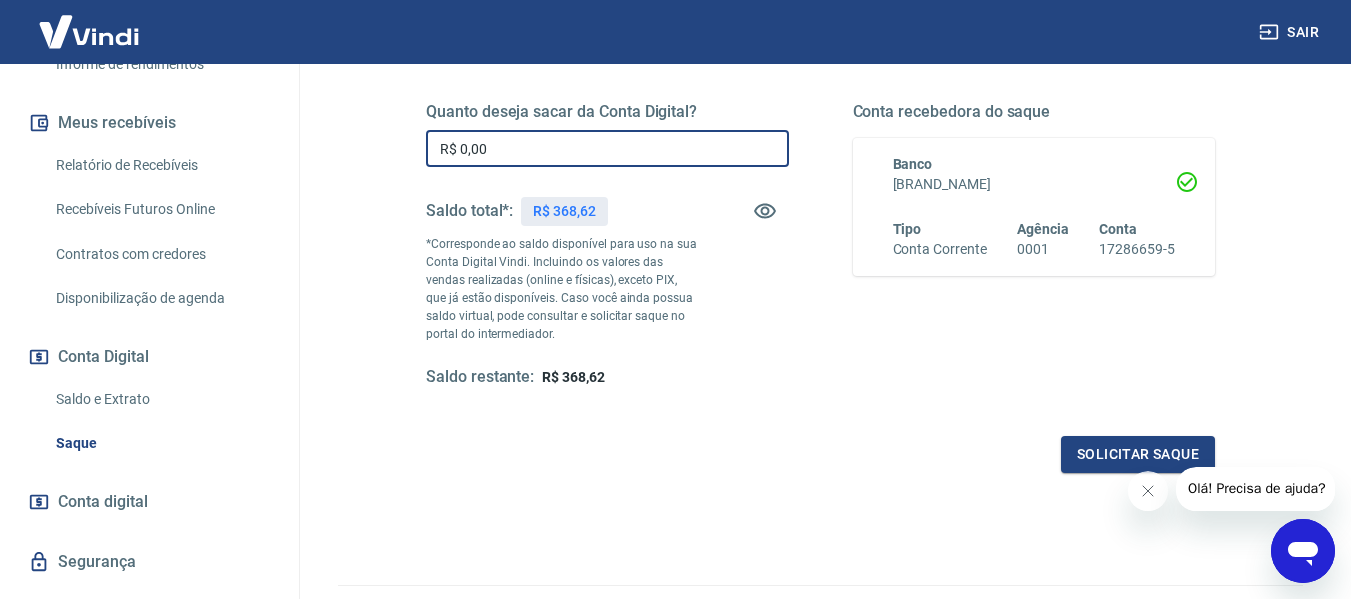 click on "R$ 0,00" at bounding box center (607, 148) 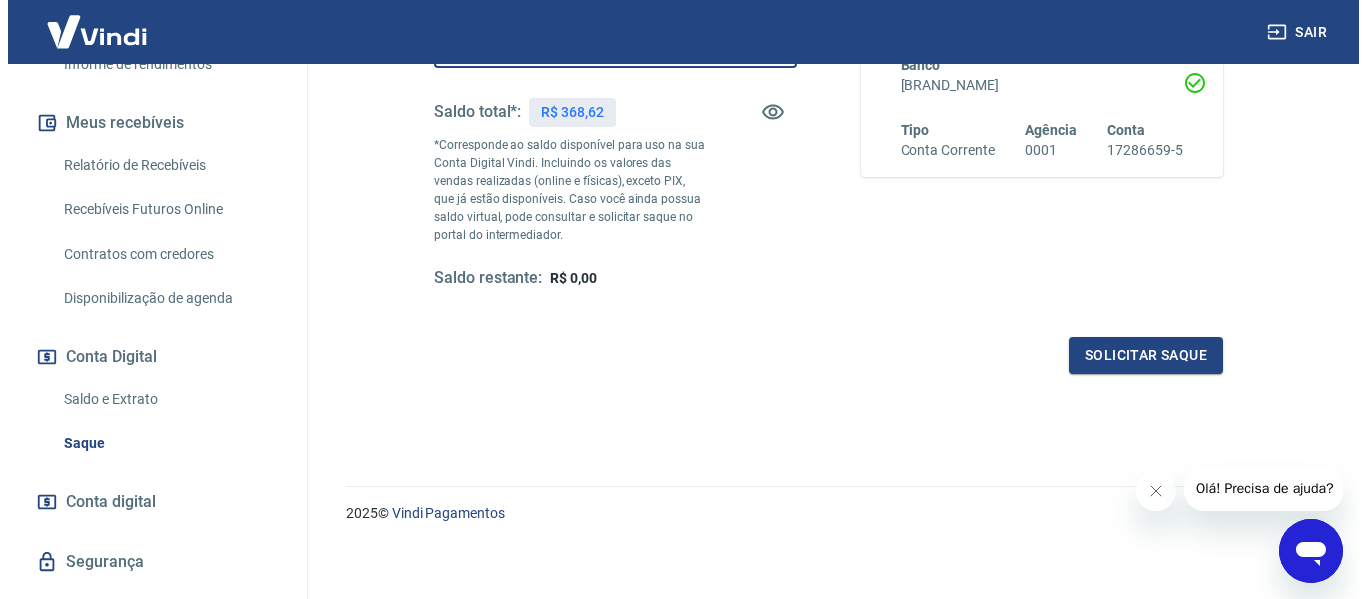scroll, scrollTop: 400, scrollLeft: 0, axis: vertical 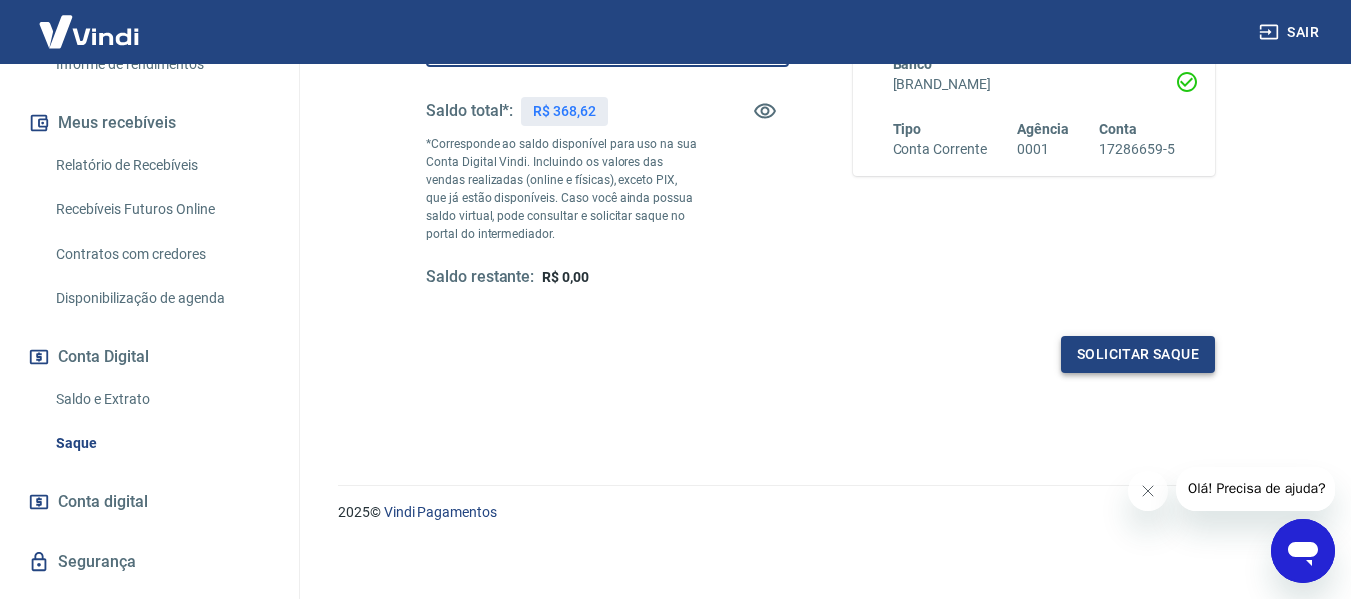 type on "R$ 368,62" 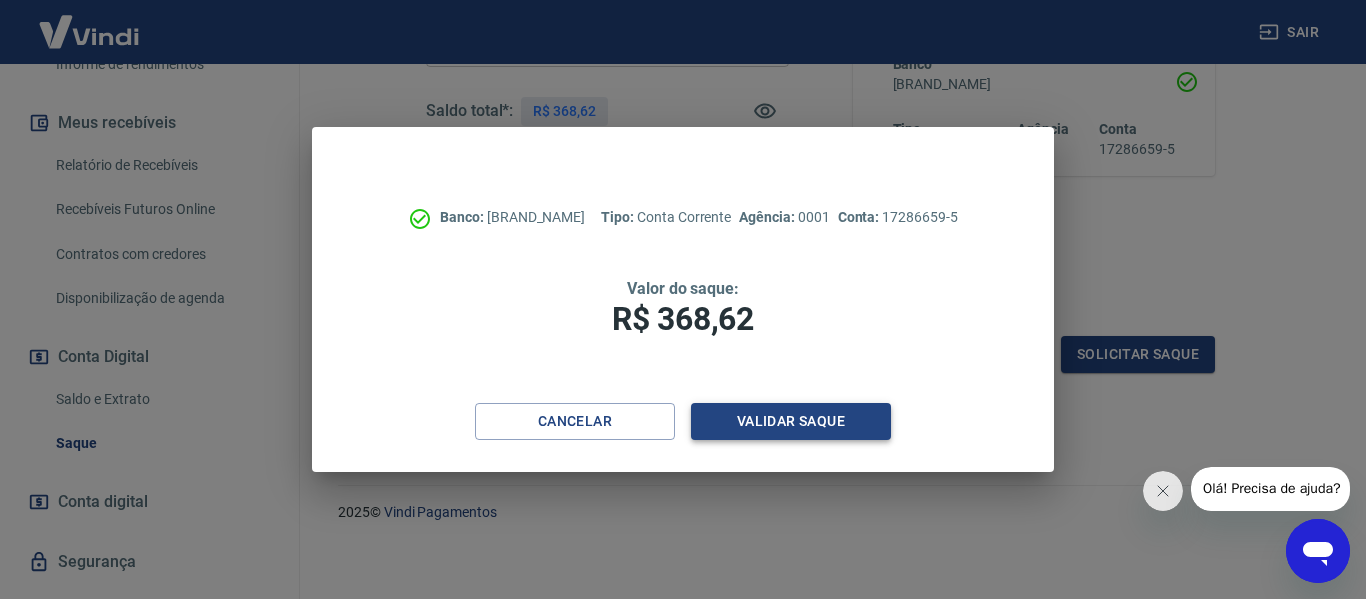 click on "Validar saque" at bounding box center (791, 421) 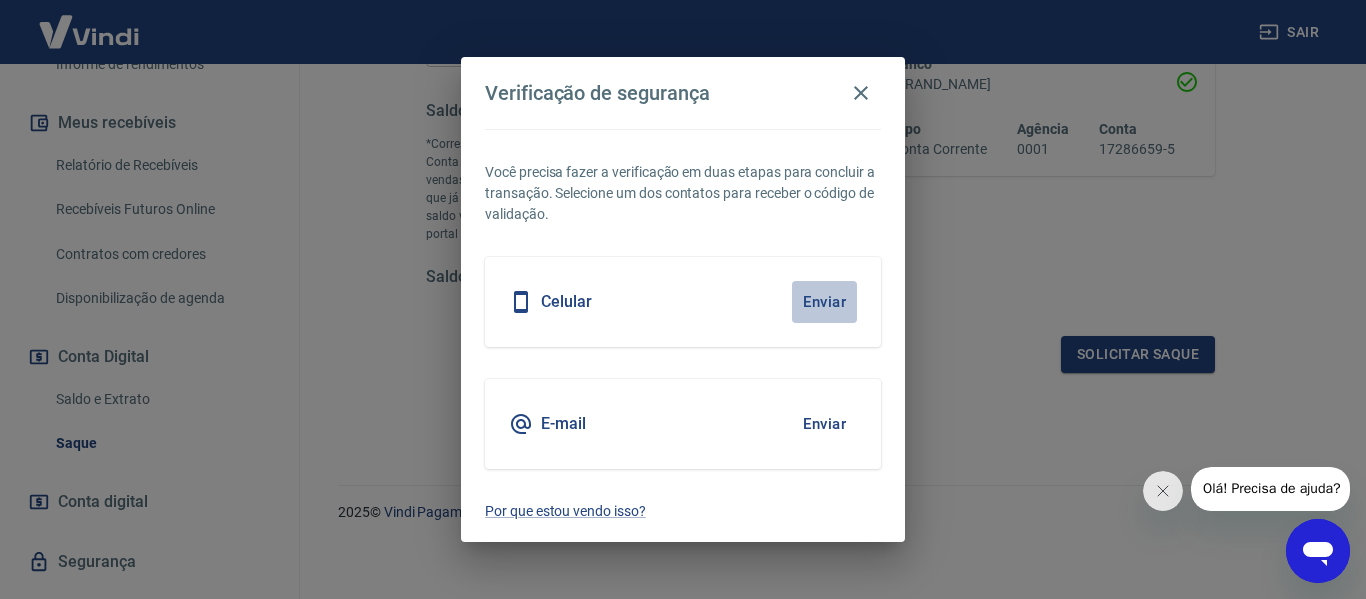 click on "Enviar" at bounding box center [824, 302] 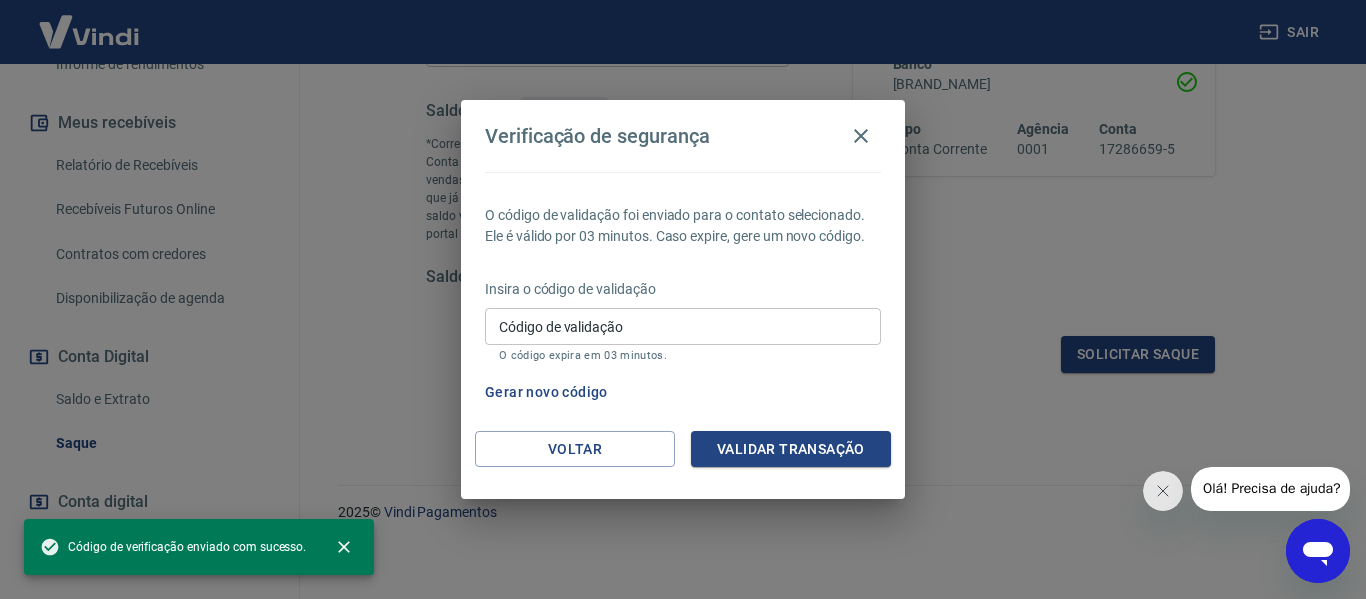 click on "Código de validação" at bounding box center [683, 326] 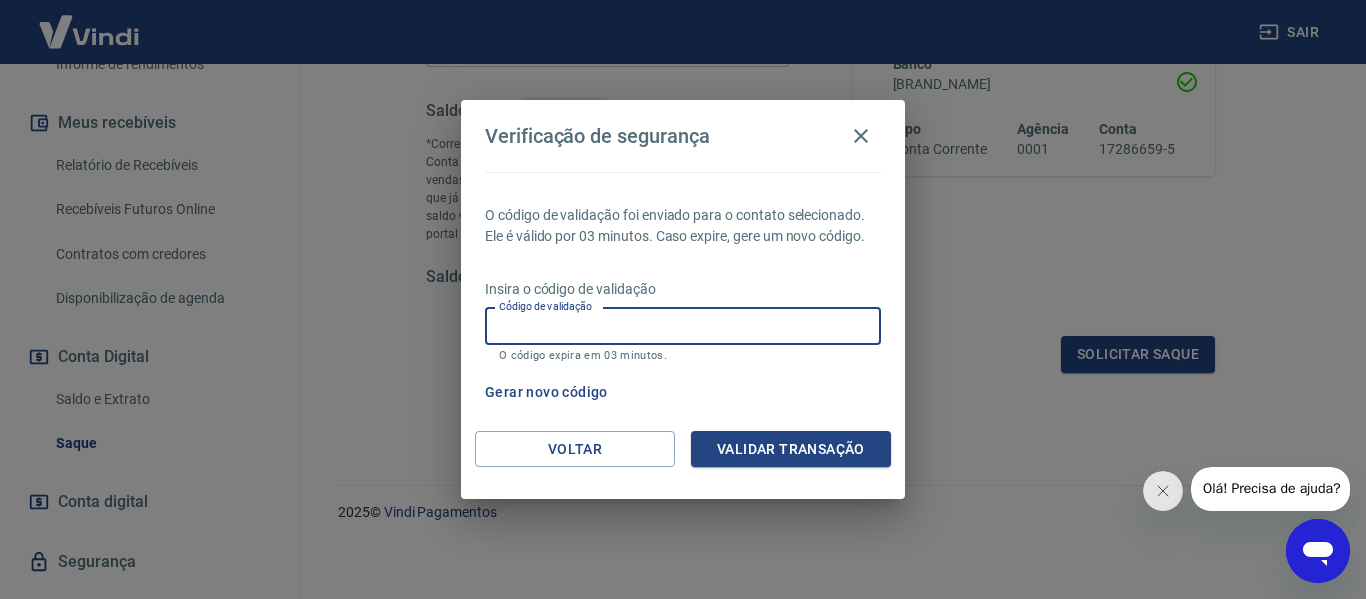 click on "Código de validação" at bounding box center (683, 326) 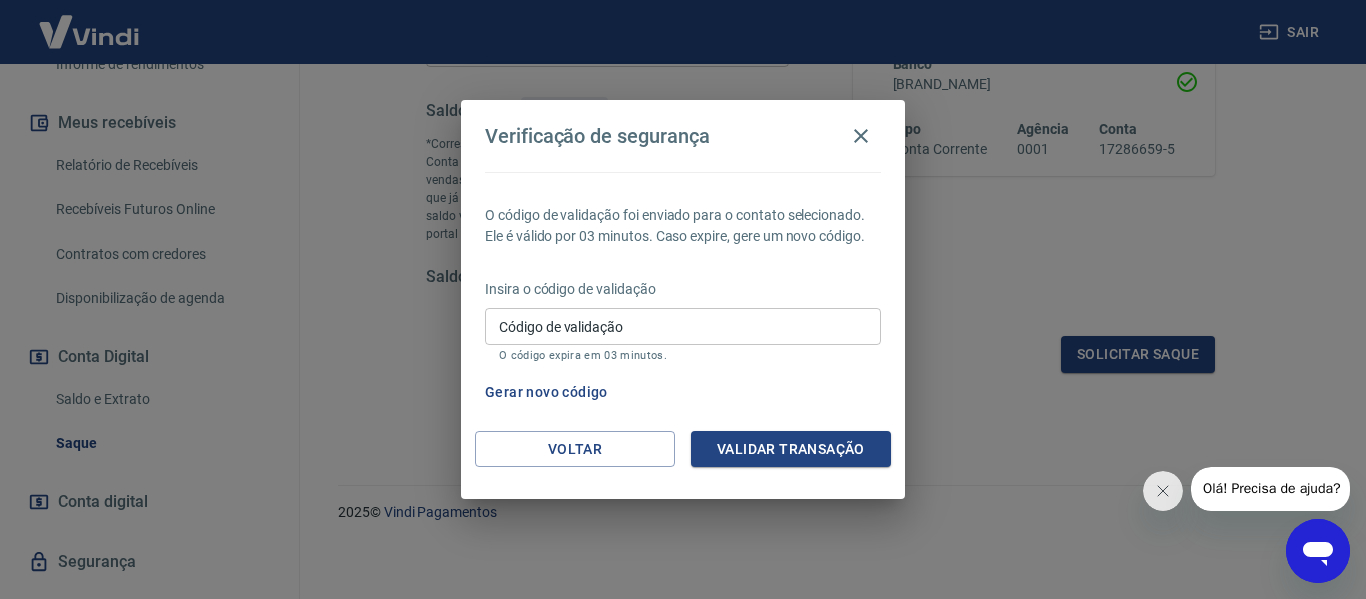 click on "Código de validação" at bounding box center (683, 326) 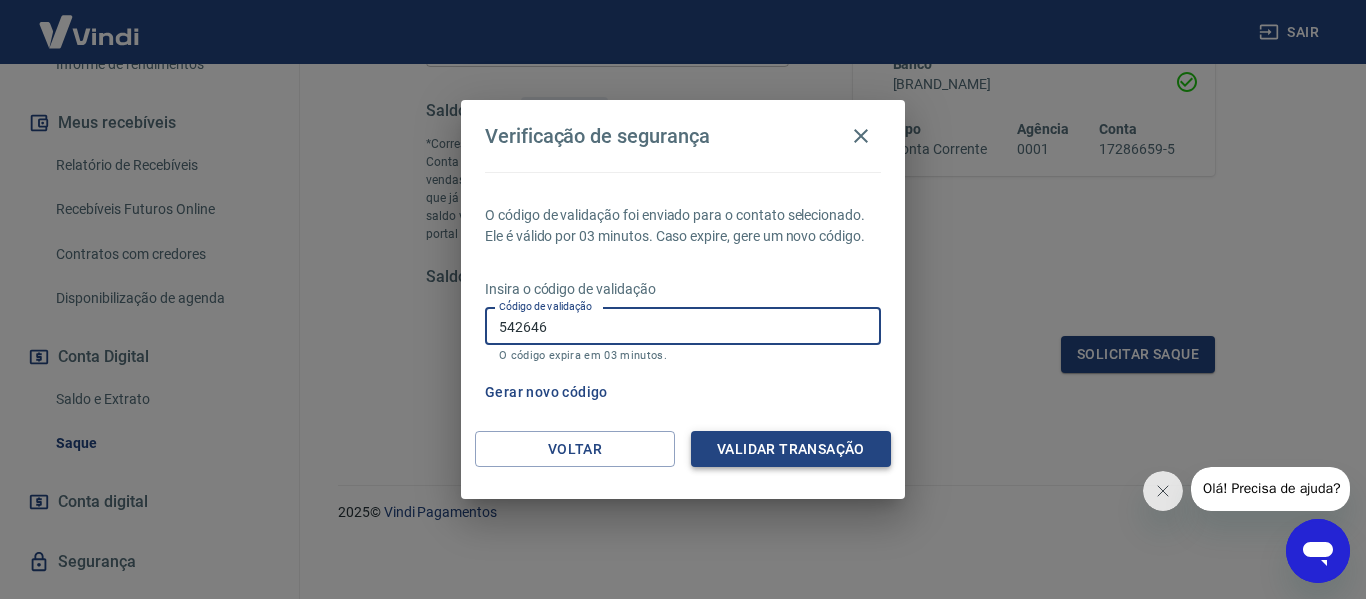 type on "542646" 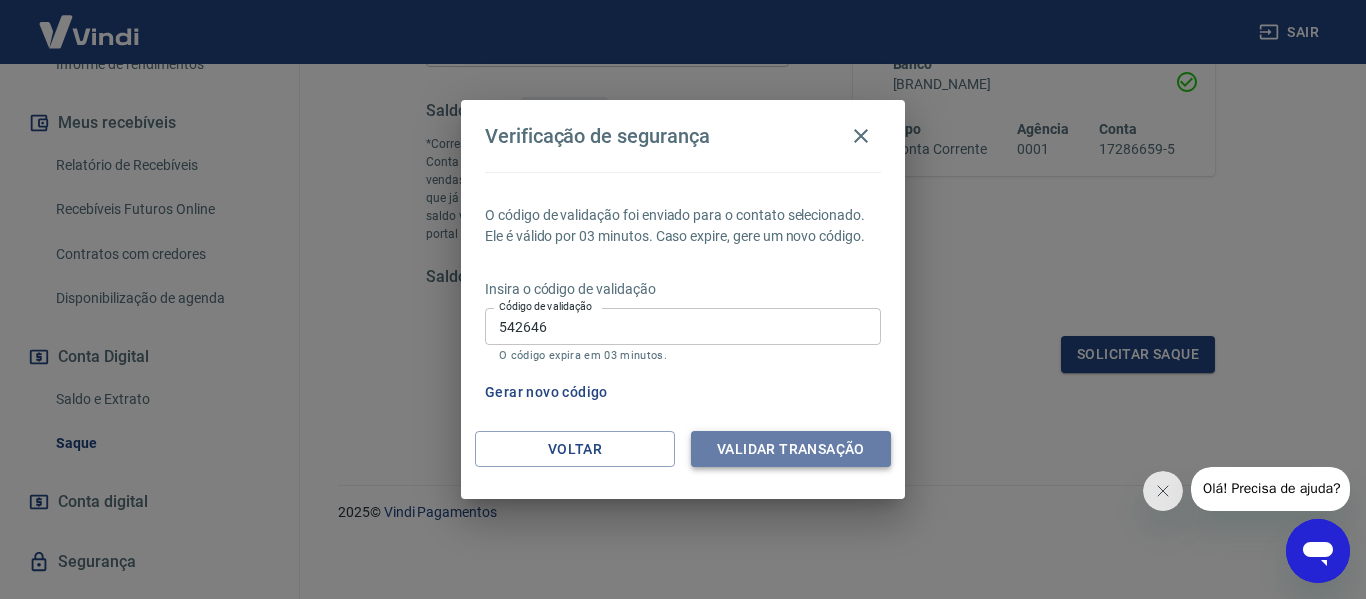 click on "Validar transação" at bounding box center [791, 449] 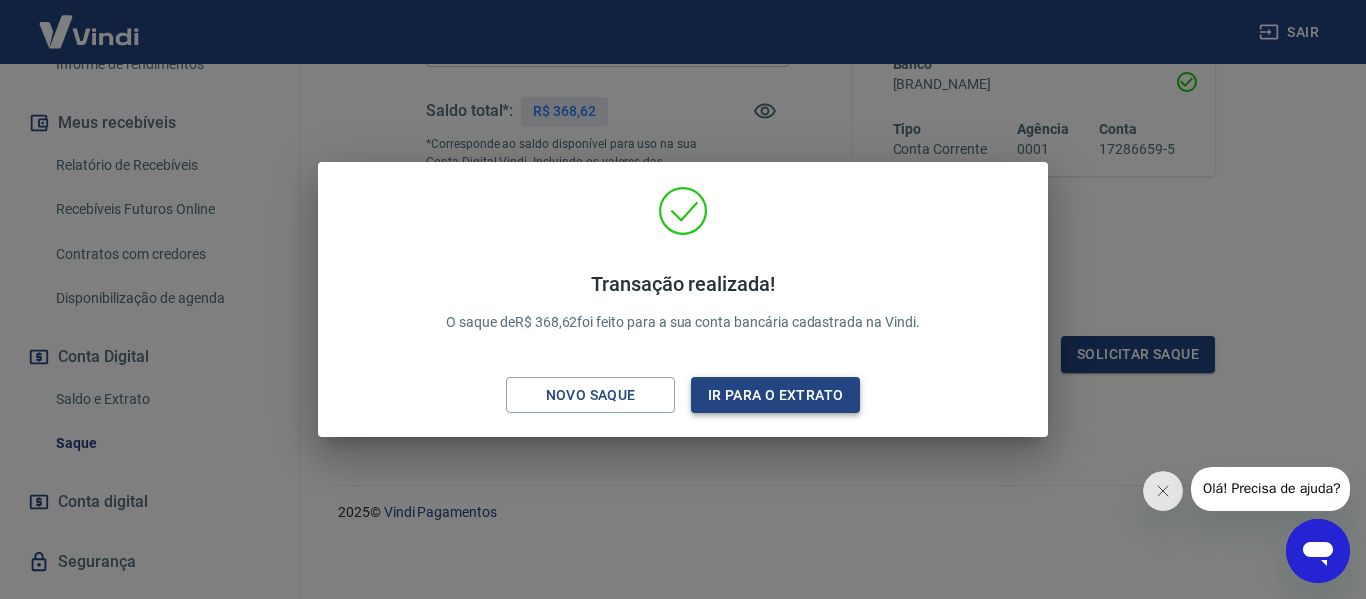 click on "Ir para o extrato" at bounding box center (775, 395) 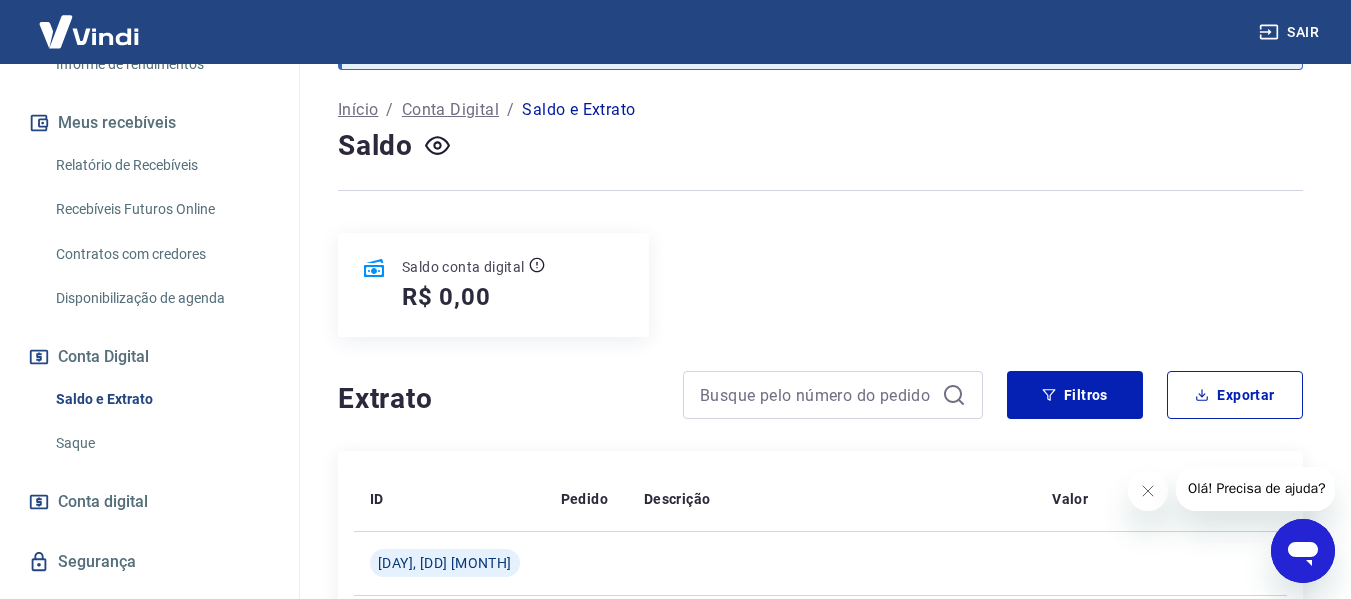 scroll, scrollTop: 0, scrollLeft: 0, axis: both 